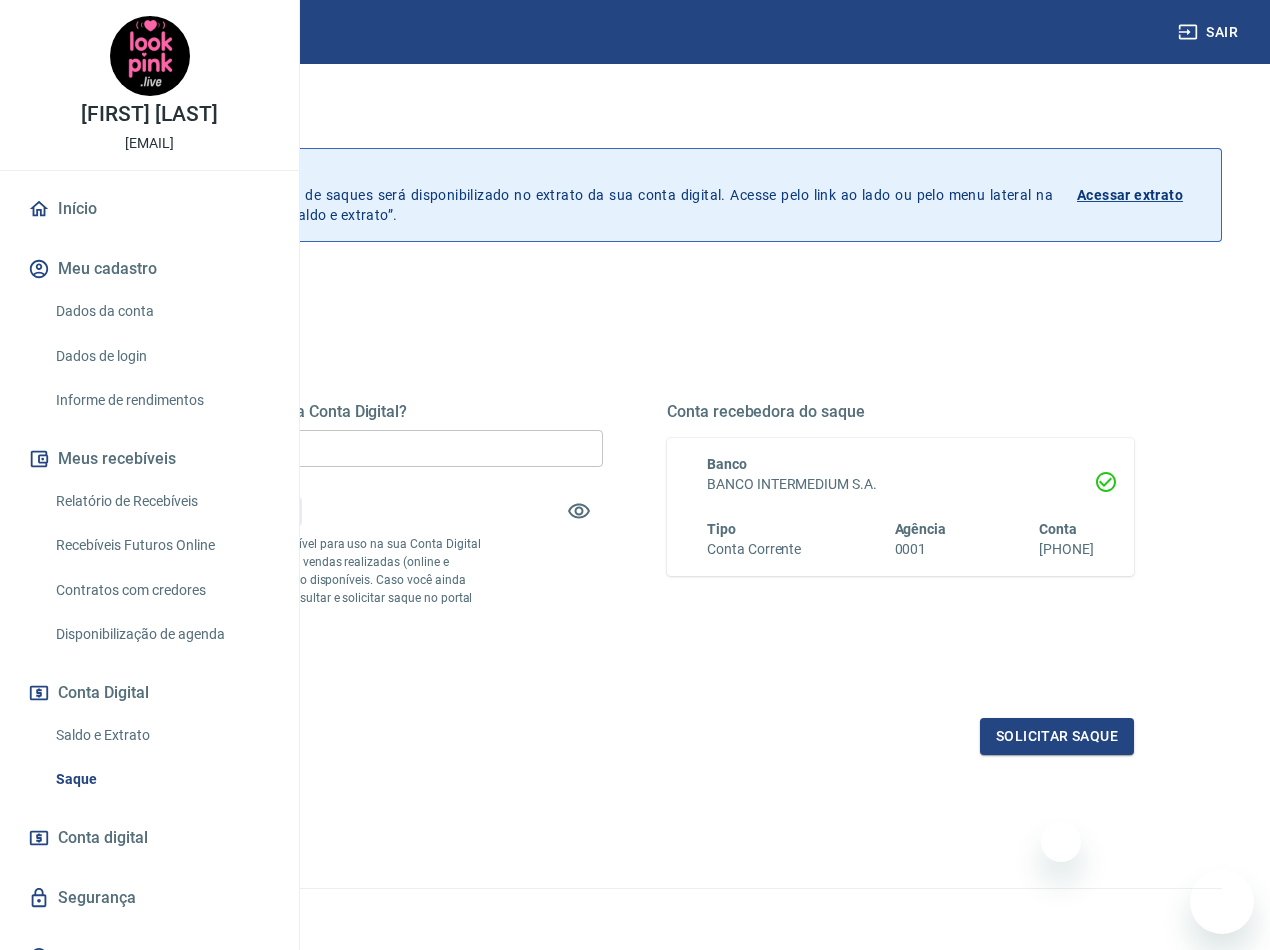 scroll, scrollTop: 0, scrollLeft: 0, axis: both 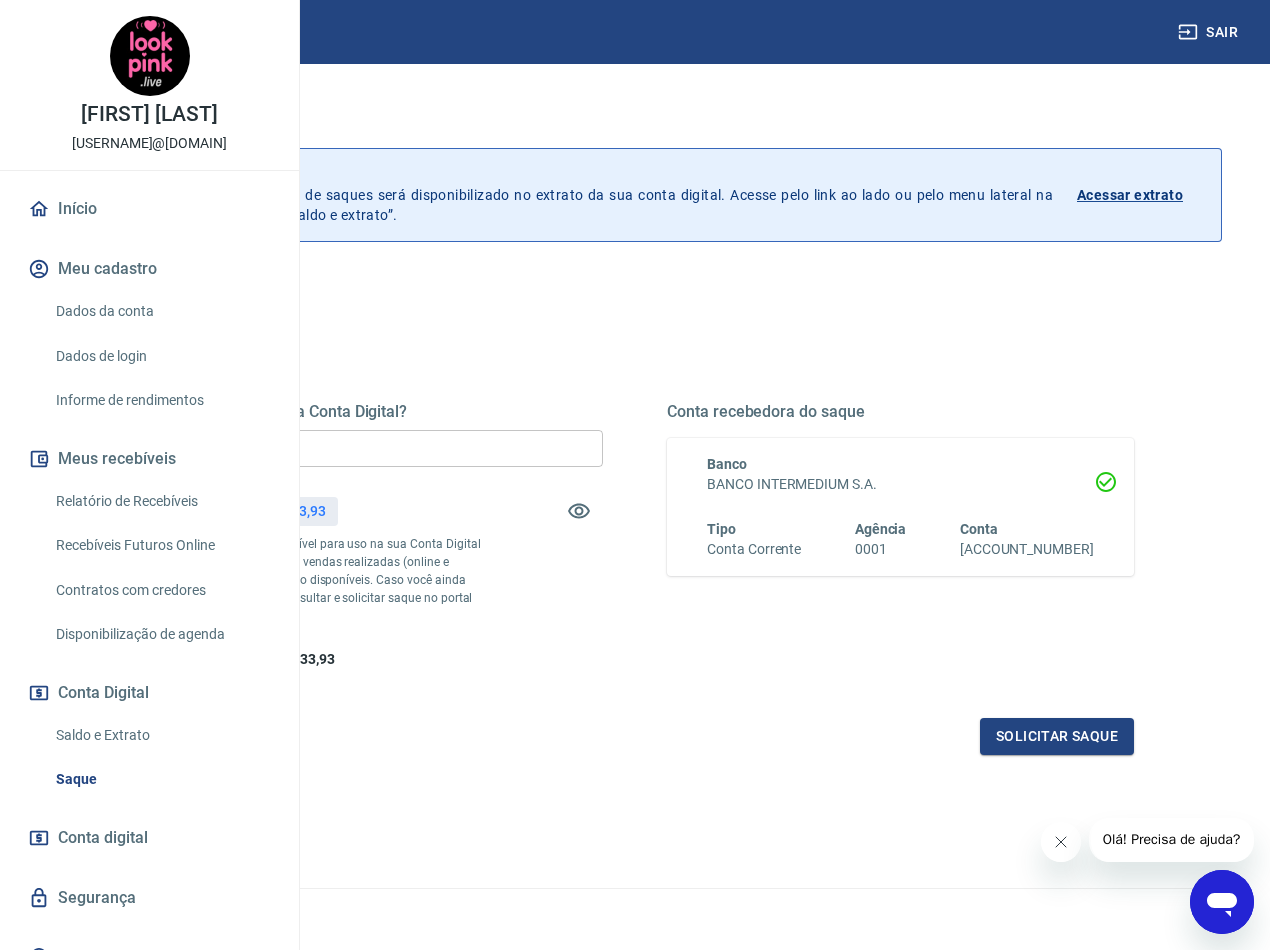 click on "R$ 0,00" at bounding box center [369, 448] 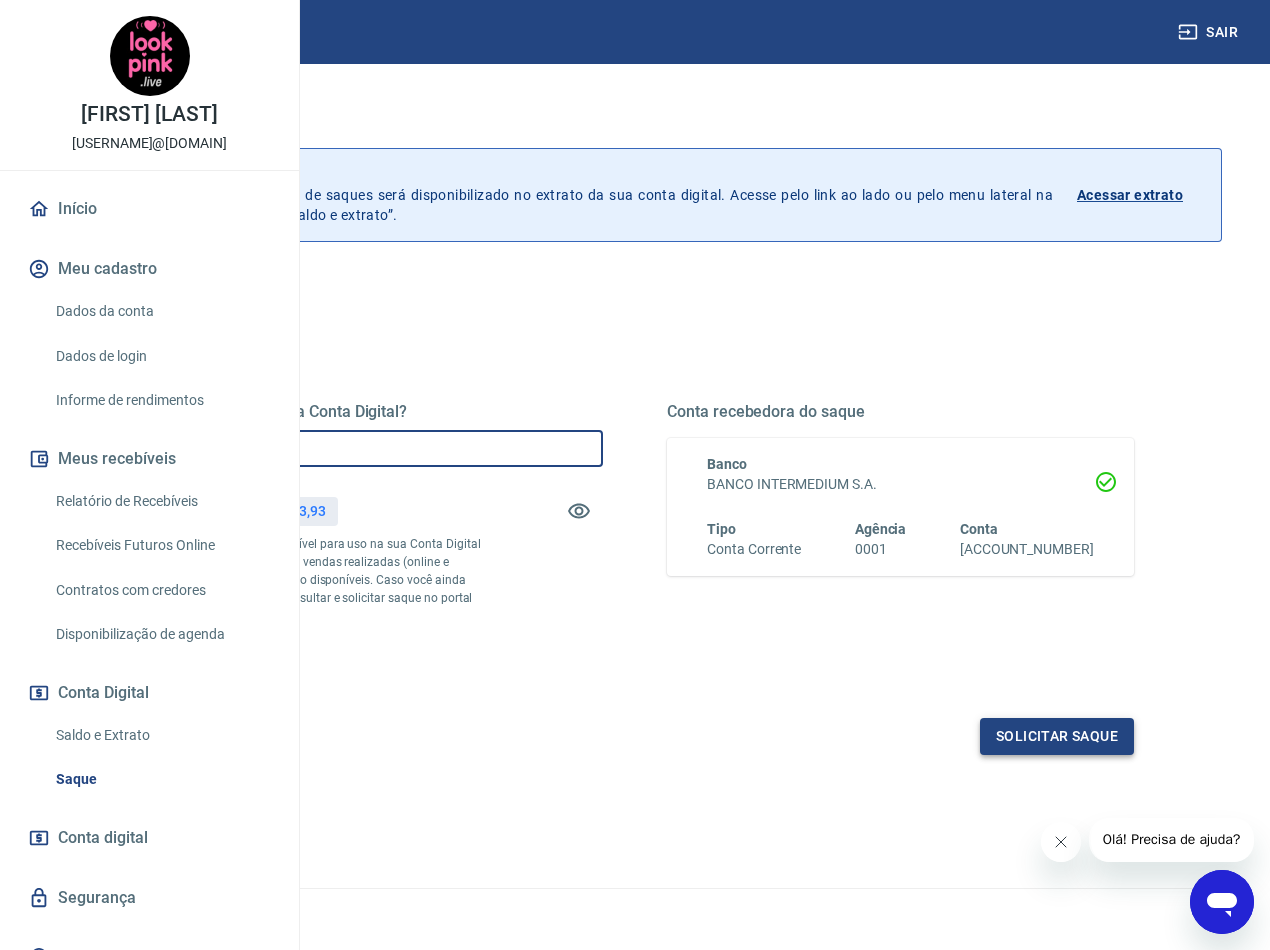 type on "R$ 11.633,93" 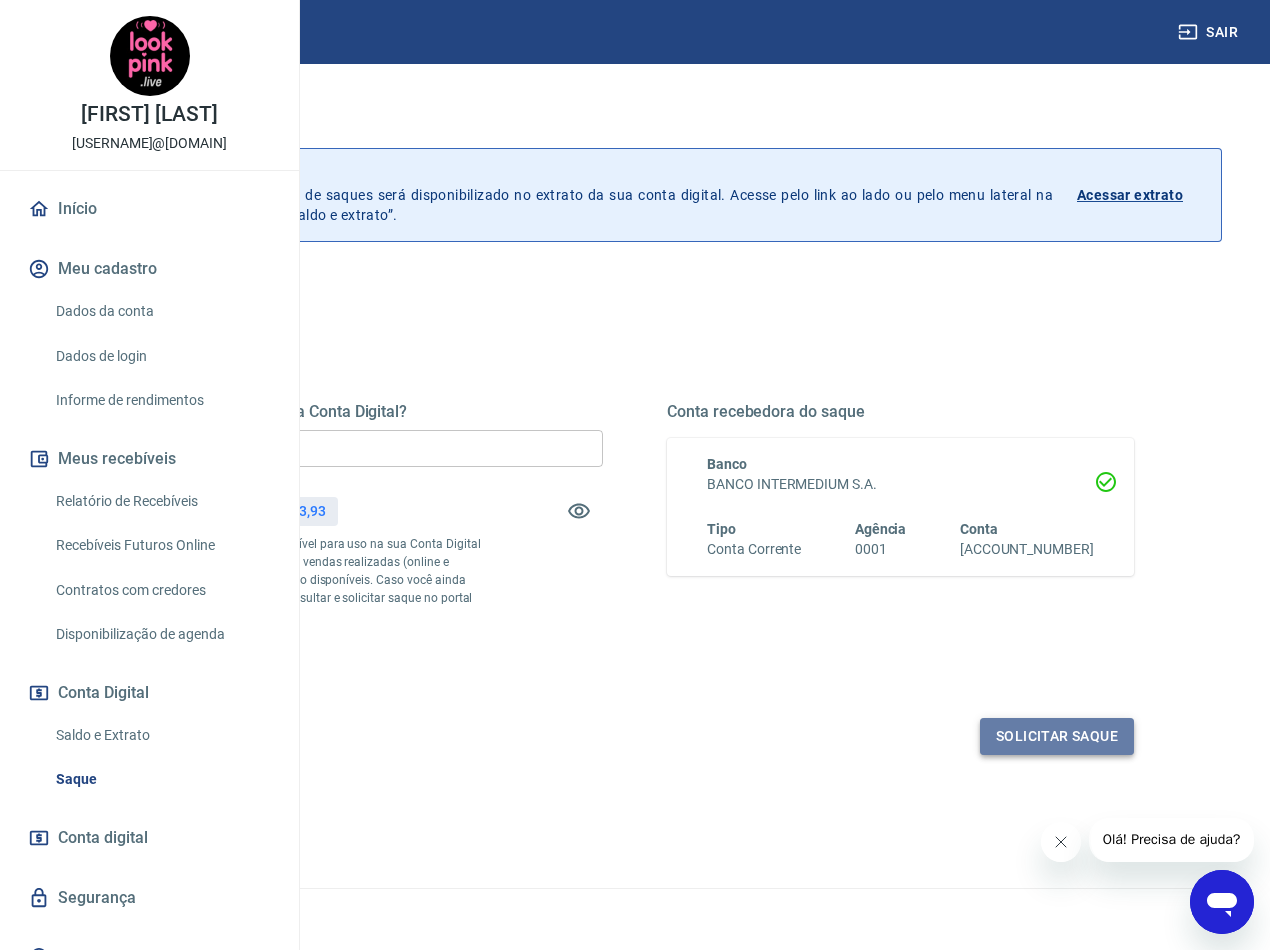 click on "Solicitar saque" at bounding box center [1057, 736] 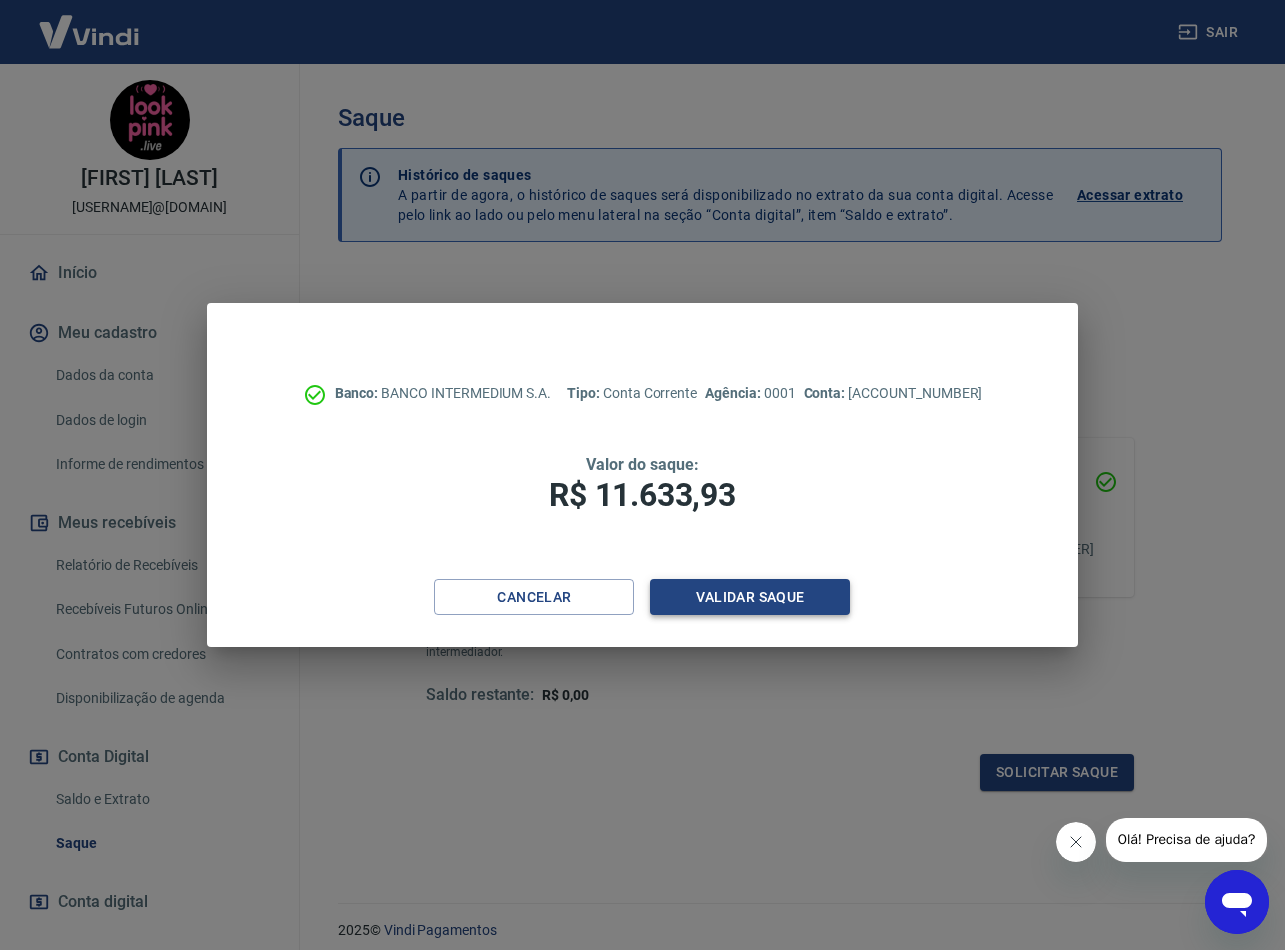 click on "Validar saque" at bounding box center (750, 597) 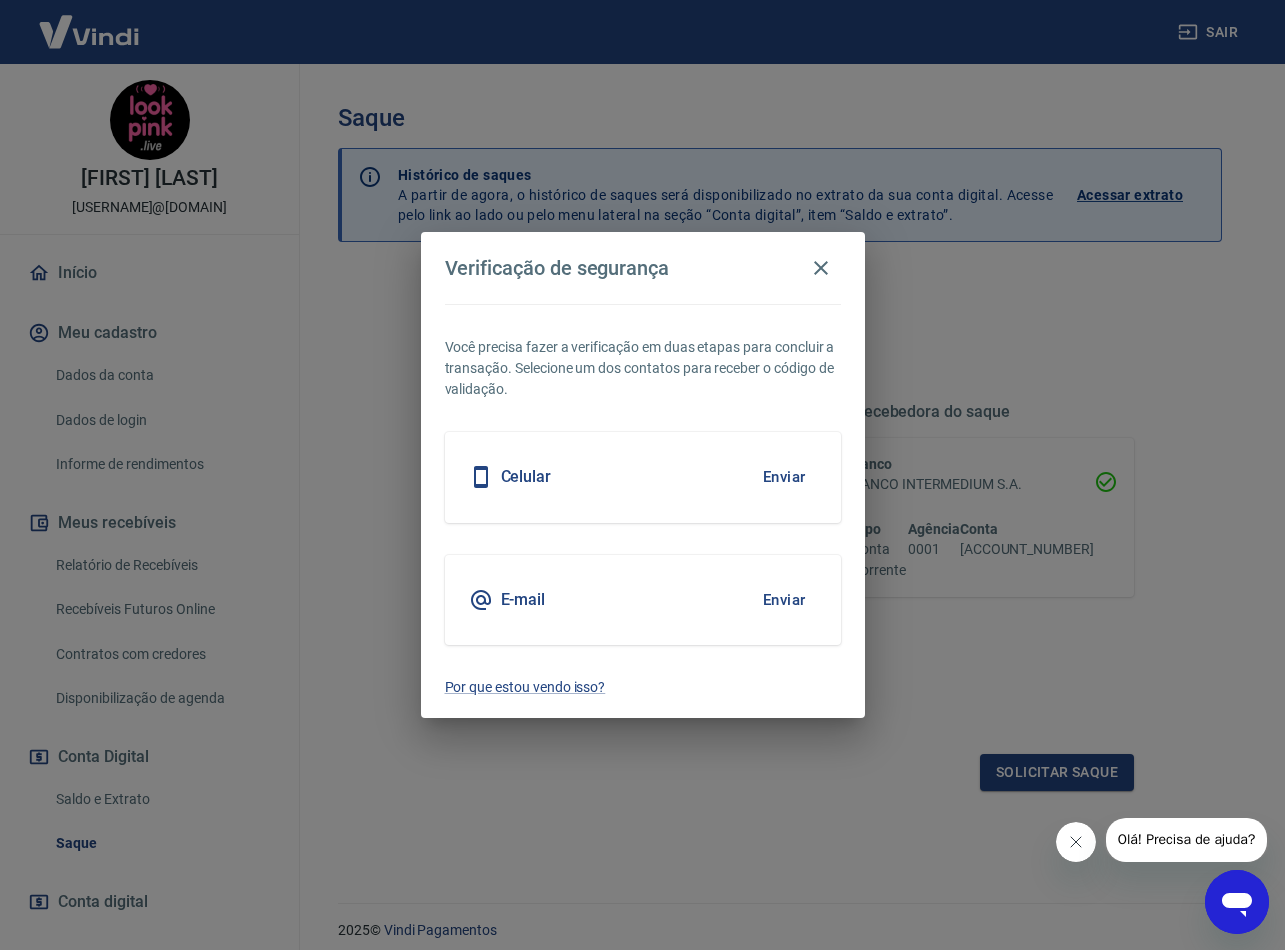 drag, startPoint x: 1079, startPoint y: 851, endPoint x: 2078, endPoint y: 1622, distance: 1261.9199 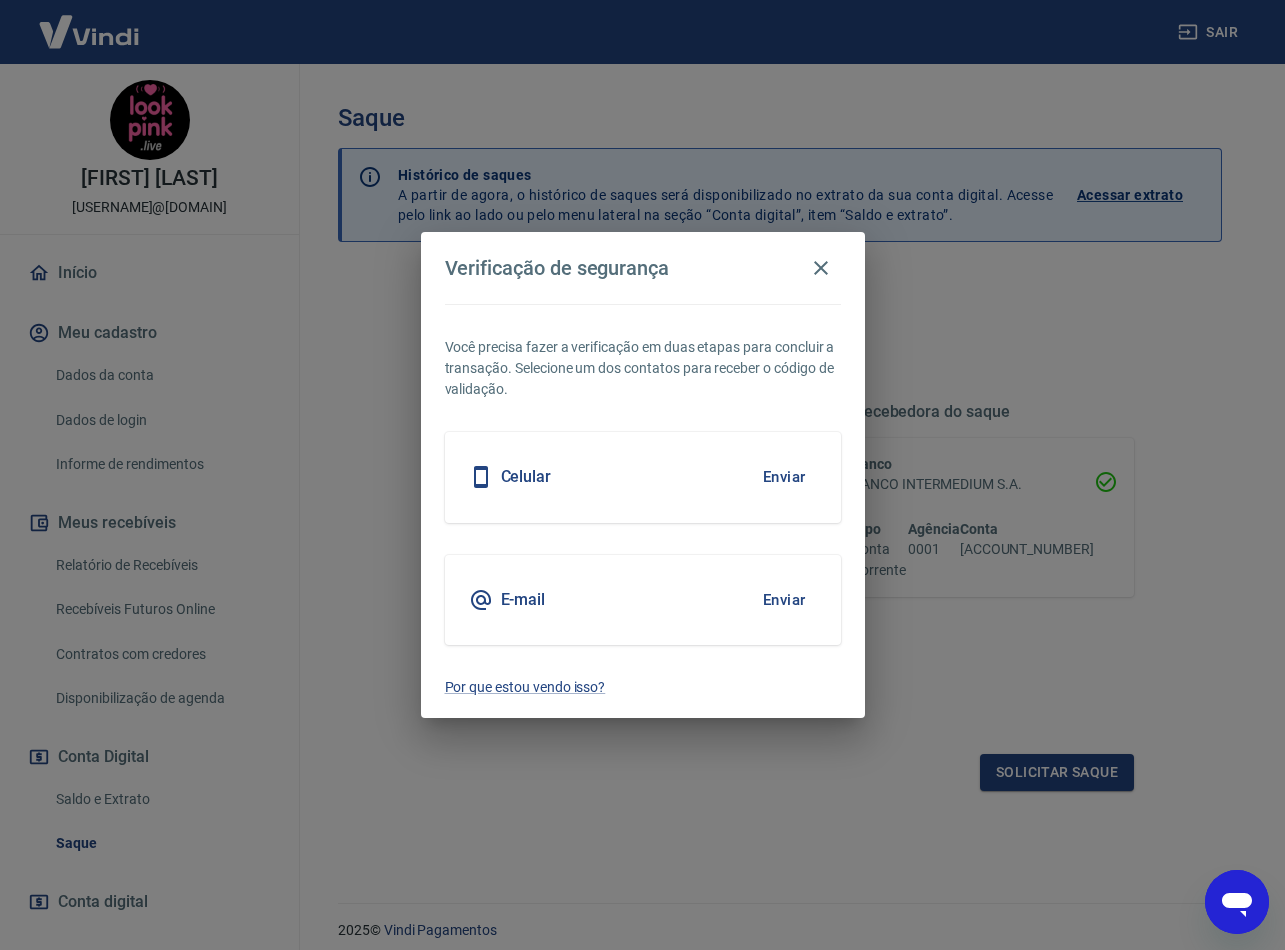 click on "Enviar" at bounding box center [784, 600] 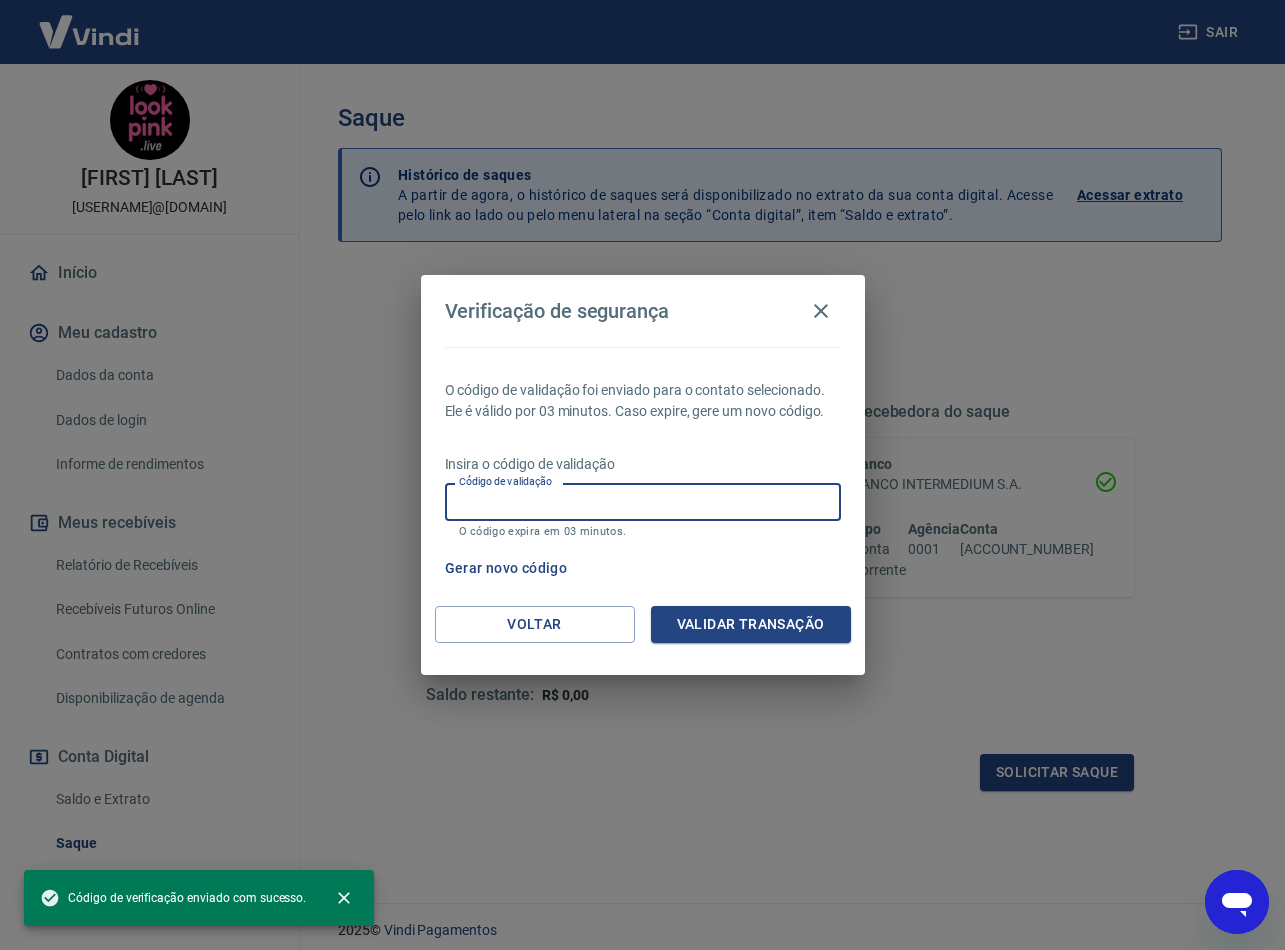 click on "Código de validação" at bounding box center [643, 501] 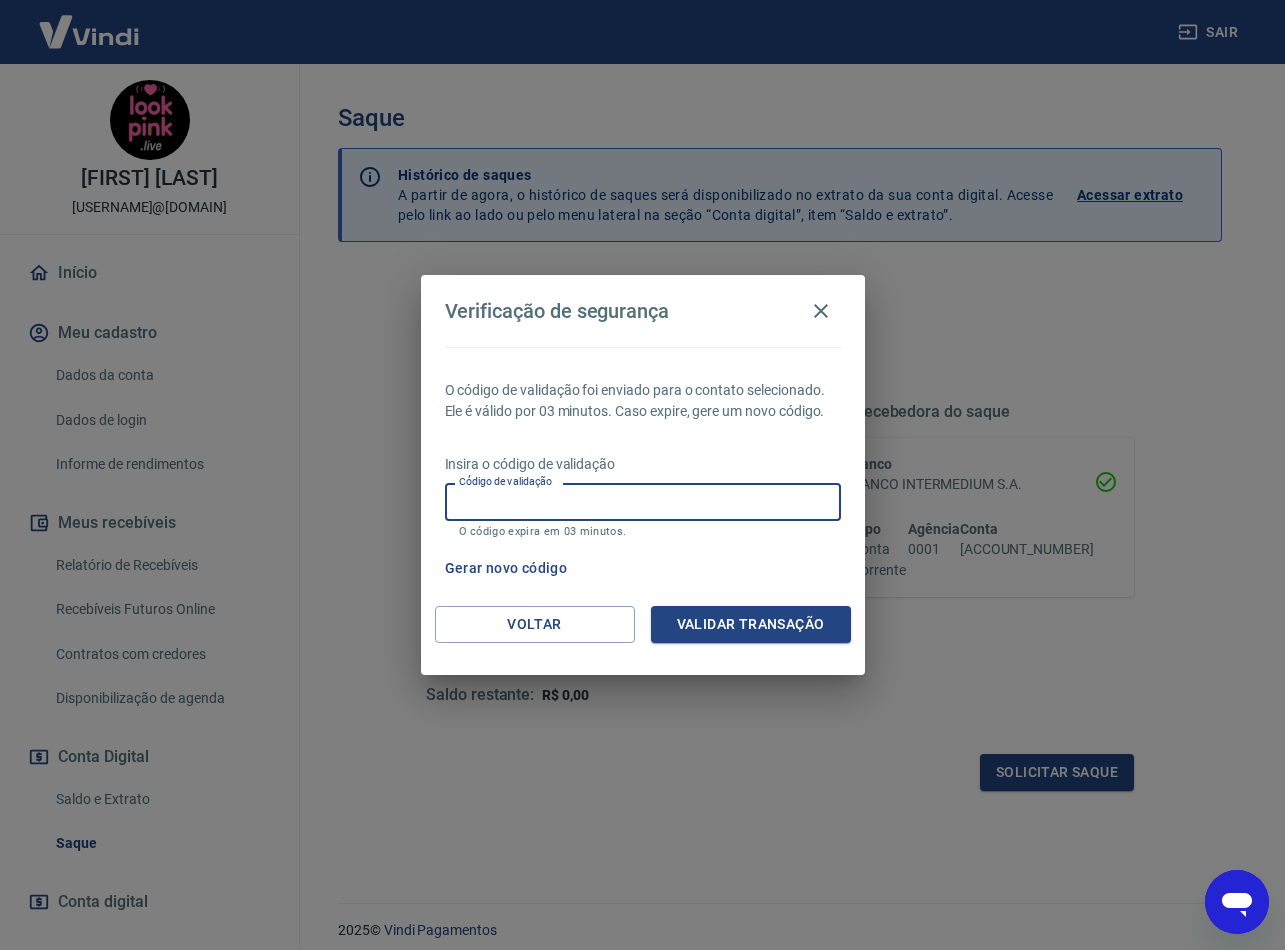paste on "991332" 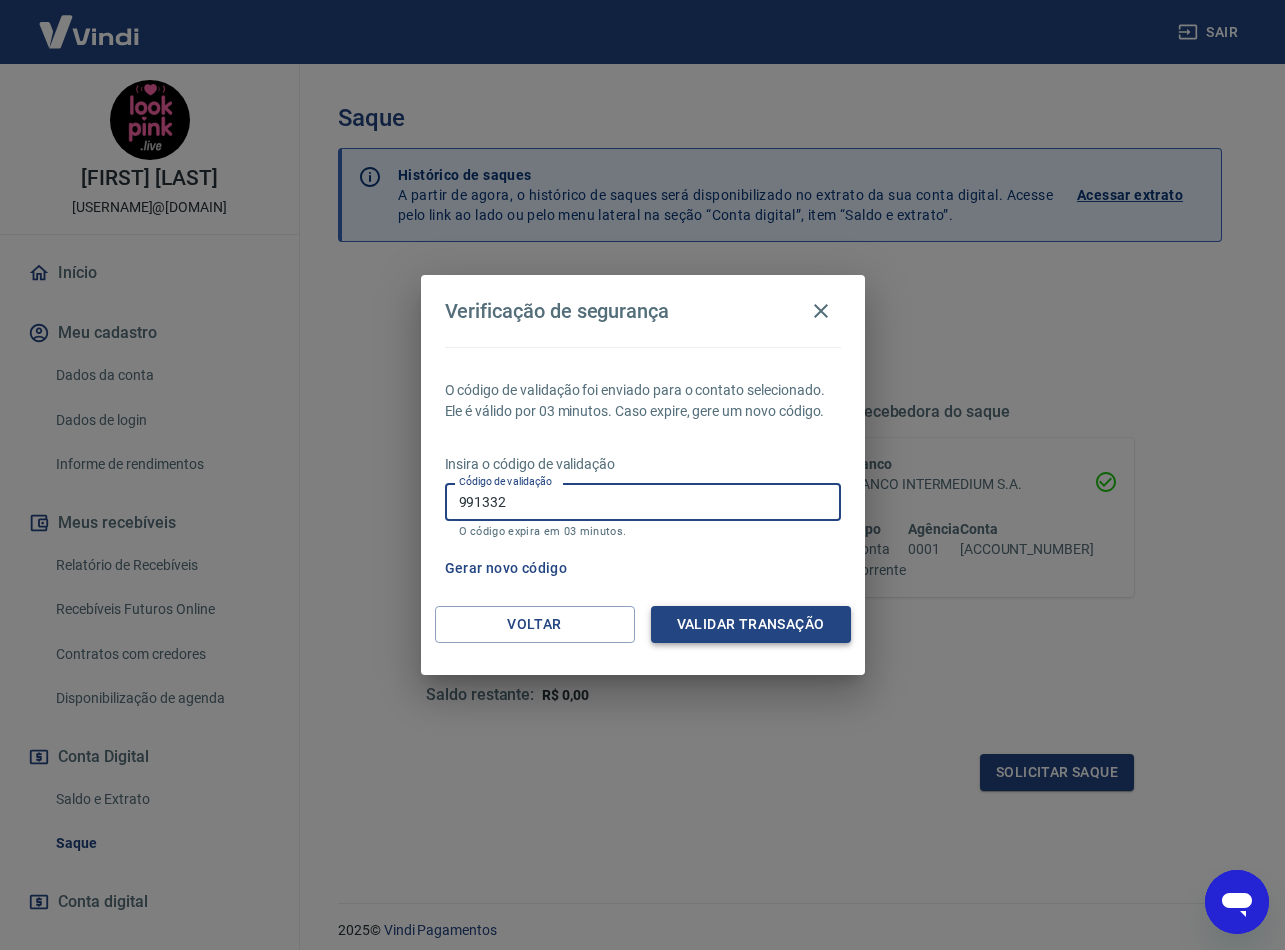 type on "991332" 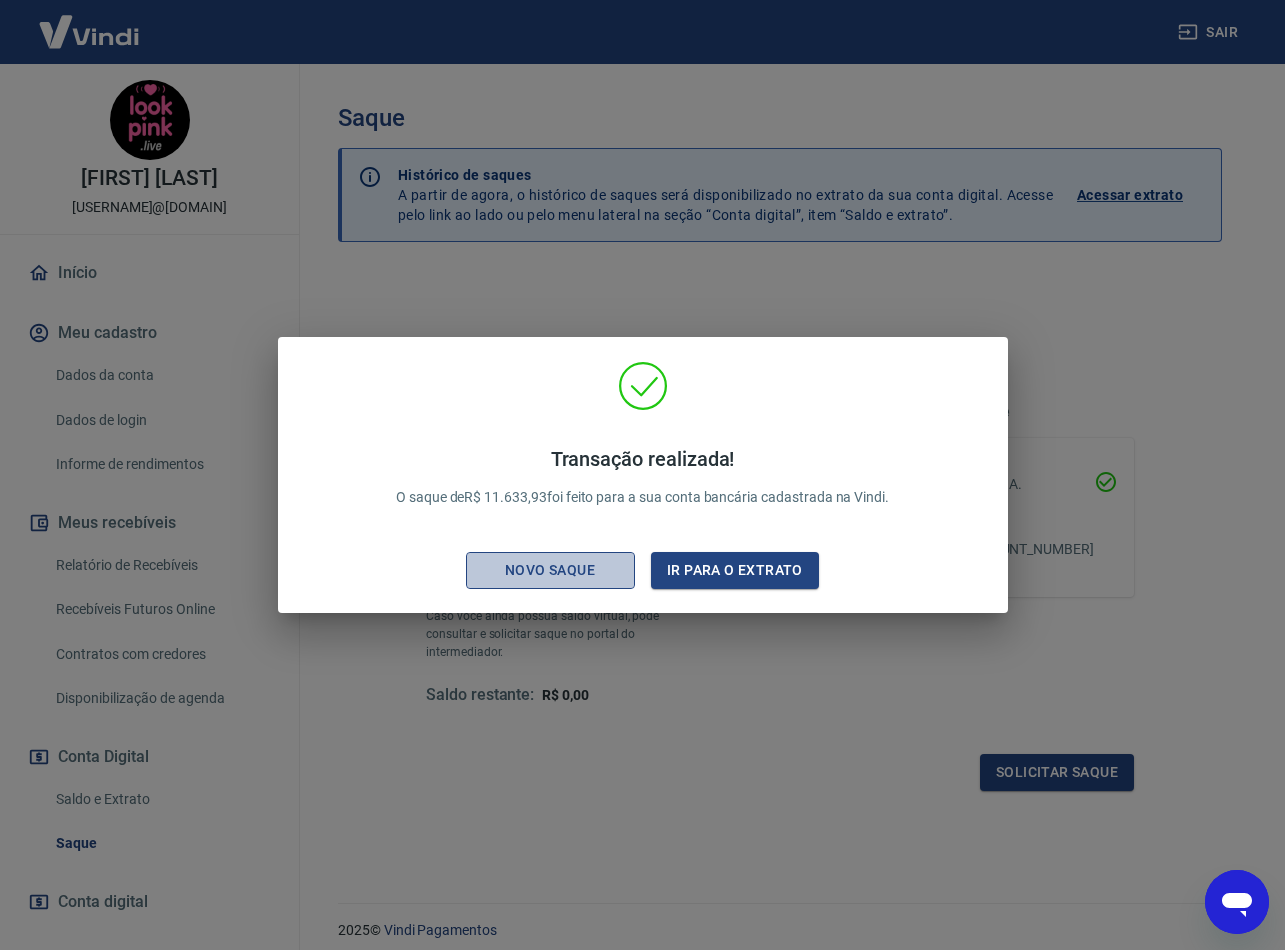 click on "Novo saque" at bounding box center [550, 570] 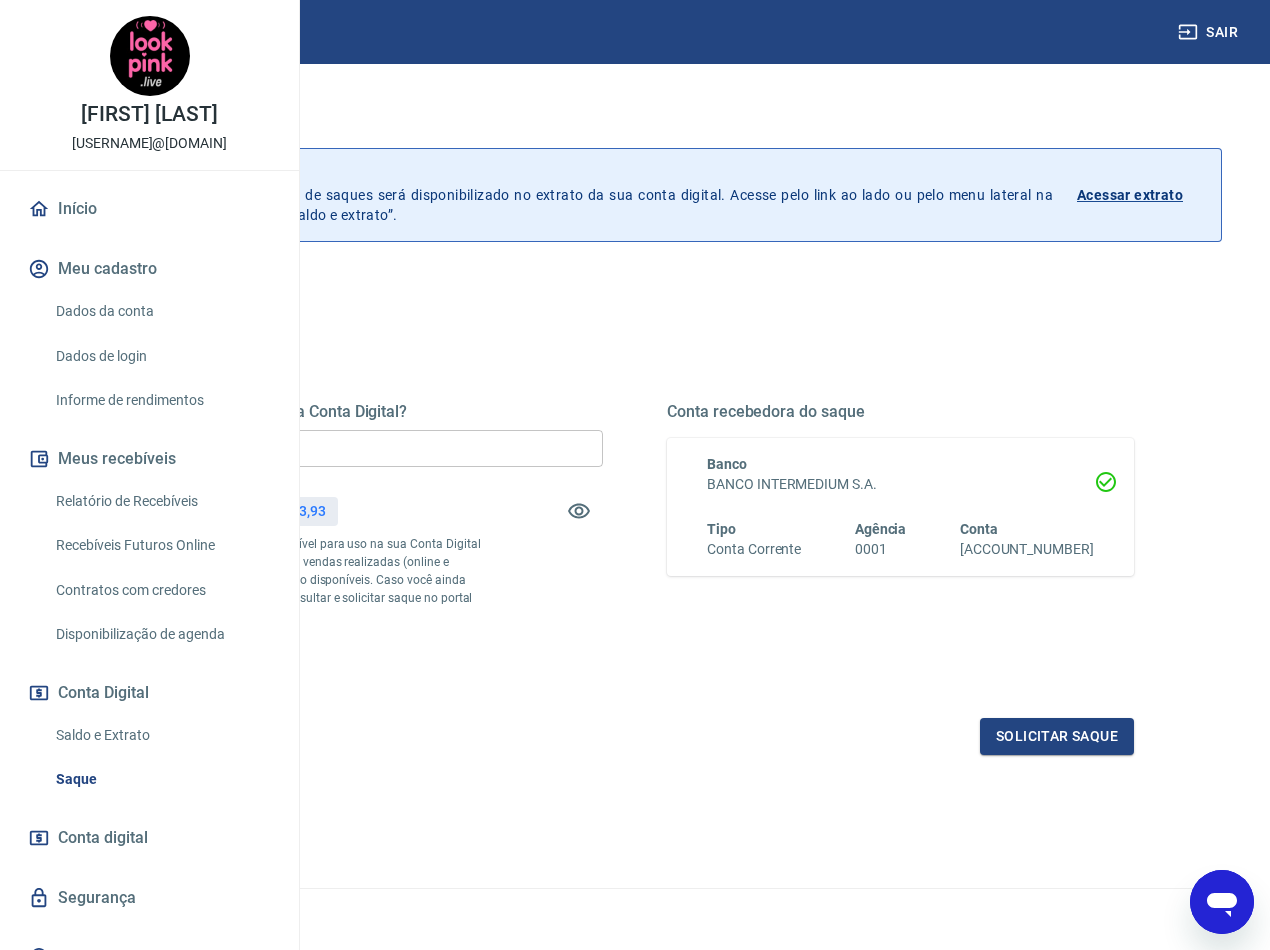 click on "Quanto deseja sacar da Conta Digital? R$ 11.633,93 ​ Saldo total*: R$ 11.633,93 *Corresponde ao saldo disponível para uso na sua Conta Digital Vindi. Incluindo os valores das vendas realizadas (online e físicas), exceto PIX, que já estão disponíveis. Caso você ainda possua saldo virtual, pode consultar e solicitar saque no portal do intermediador. Saldo restante: R$ 0,00 Conta recebedora do saque Banco BANCO INTERMEDIUM S.A. Tipo Conta Corrente Agência 0001 Conta 7935957-4 Solicitar saque" at bounding box center [635, 554] 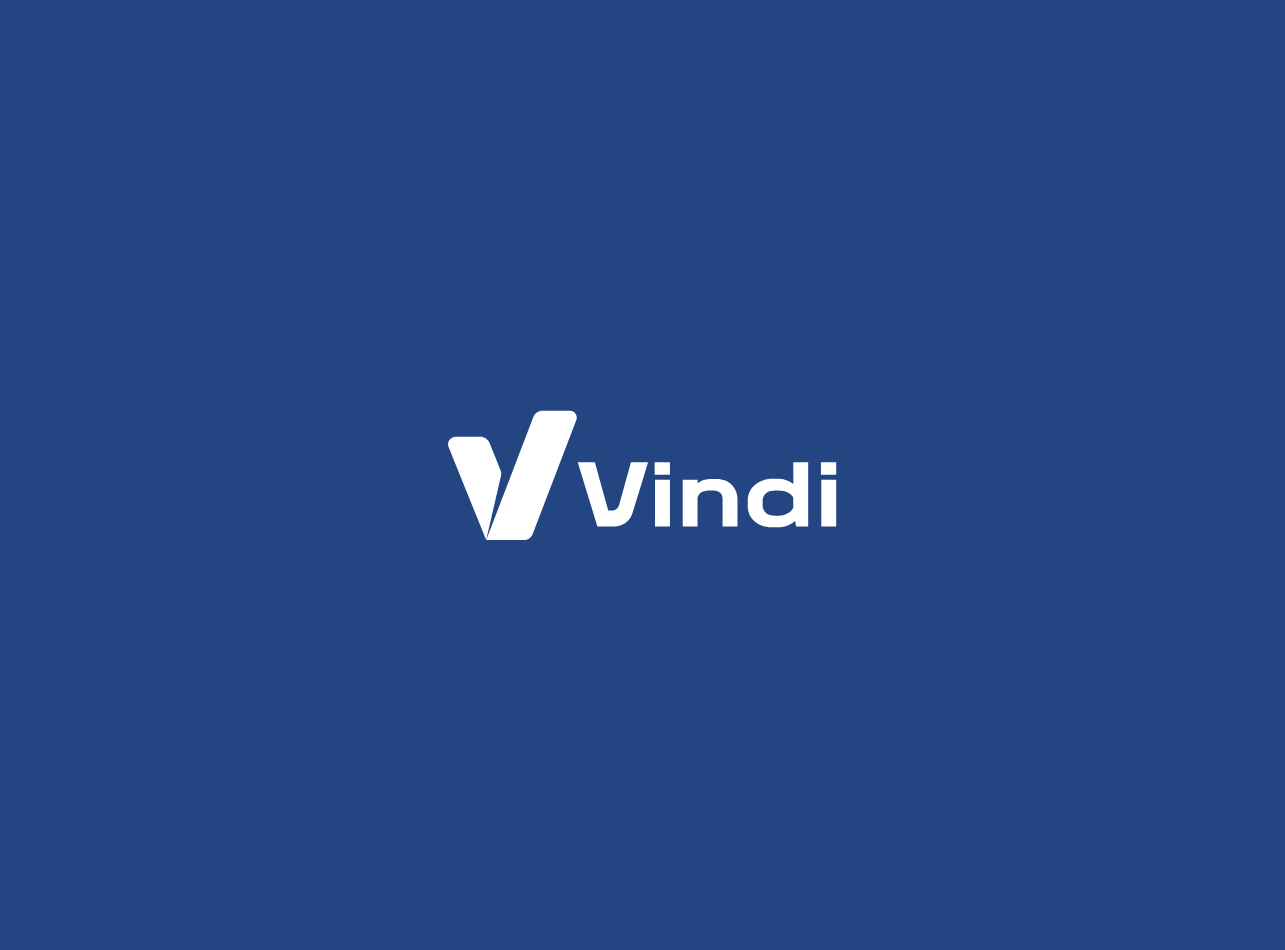 scroll, scrollTop: 0, scrollLeft: 0, axis: both 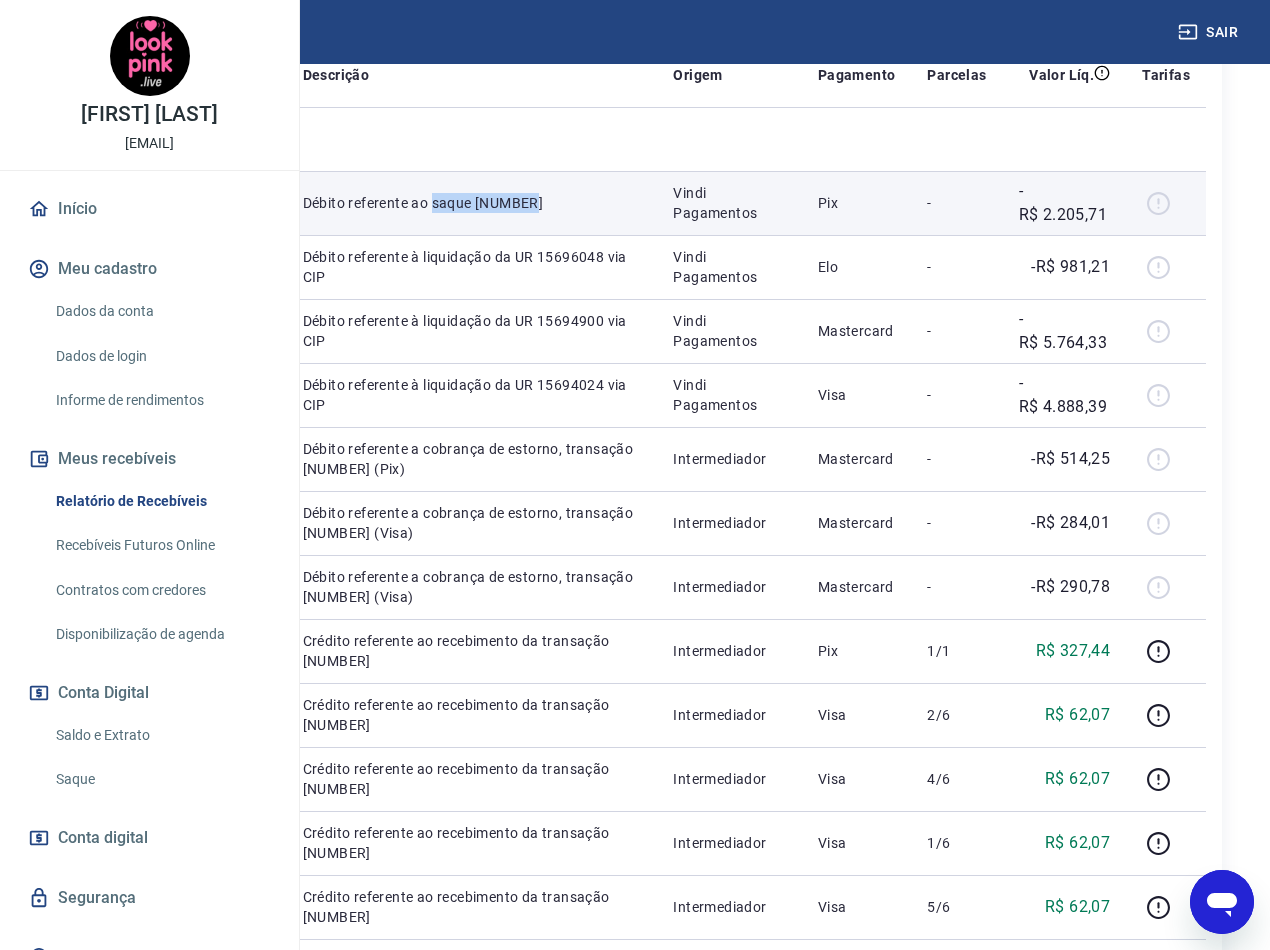 drag, startPoint x: 639, startPoint y: 258, endPoint x: 574, endPoint y: 251, distance: 65.37584 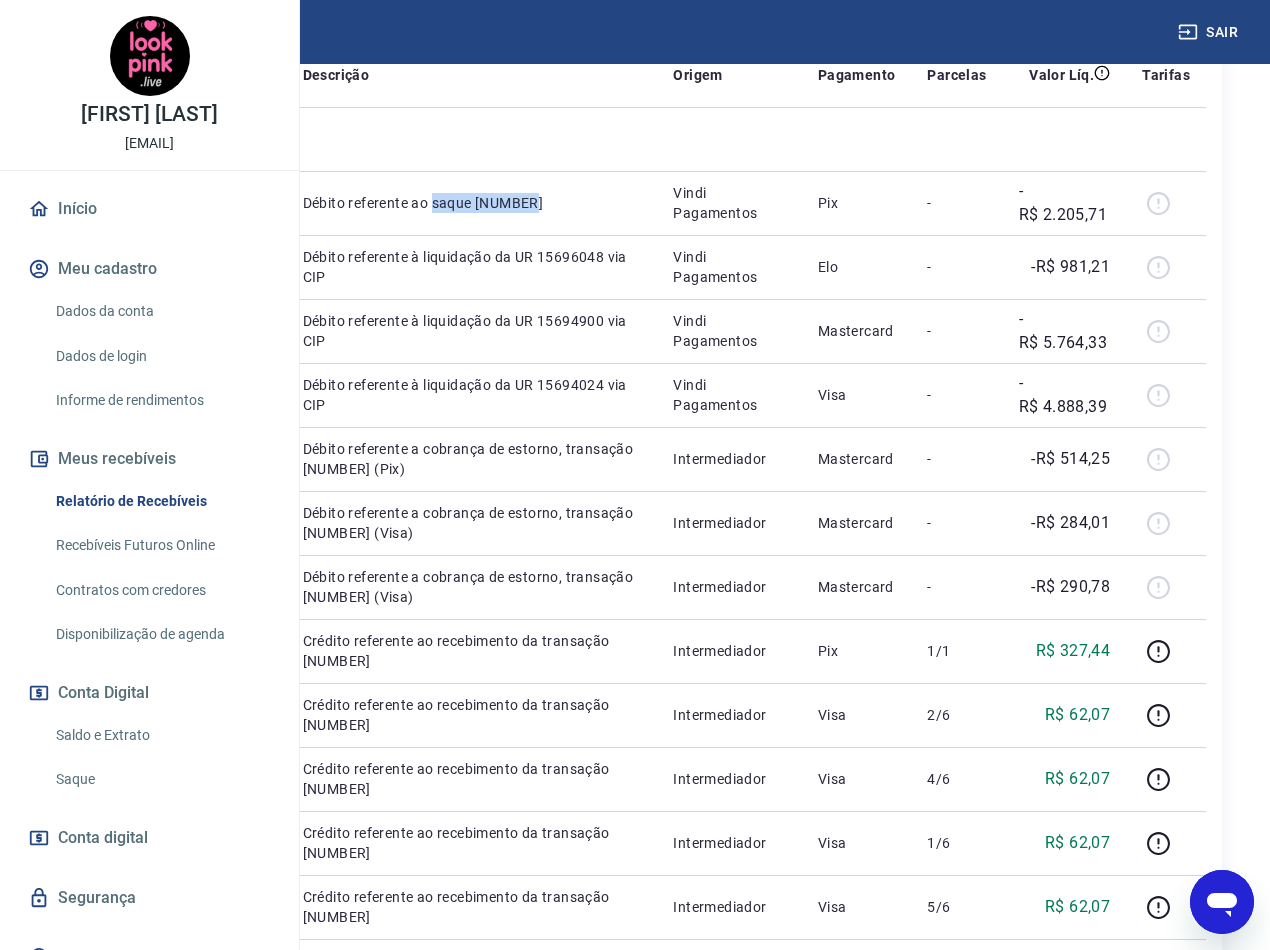 copy on "saque [NUMBER]" 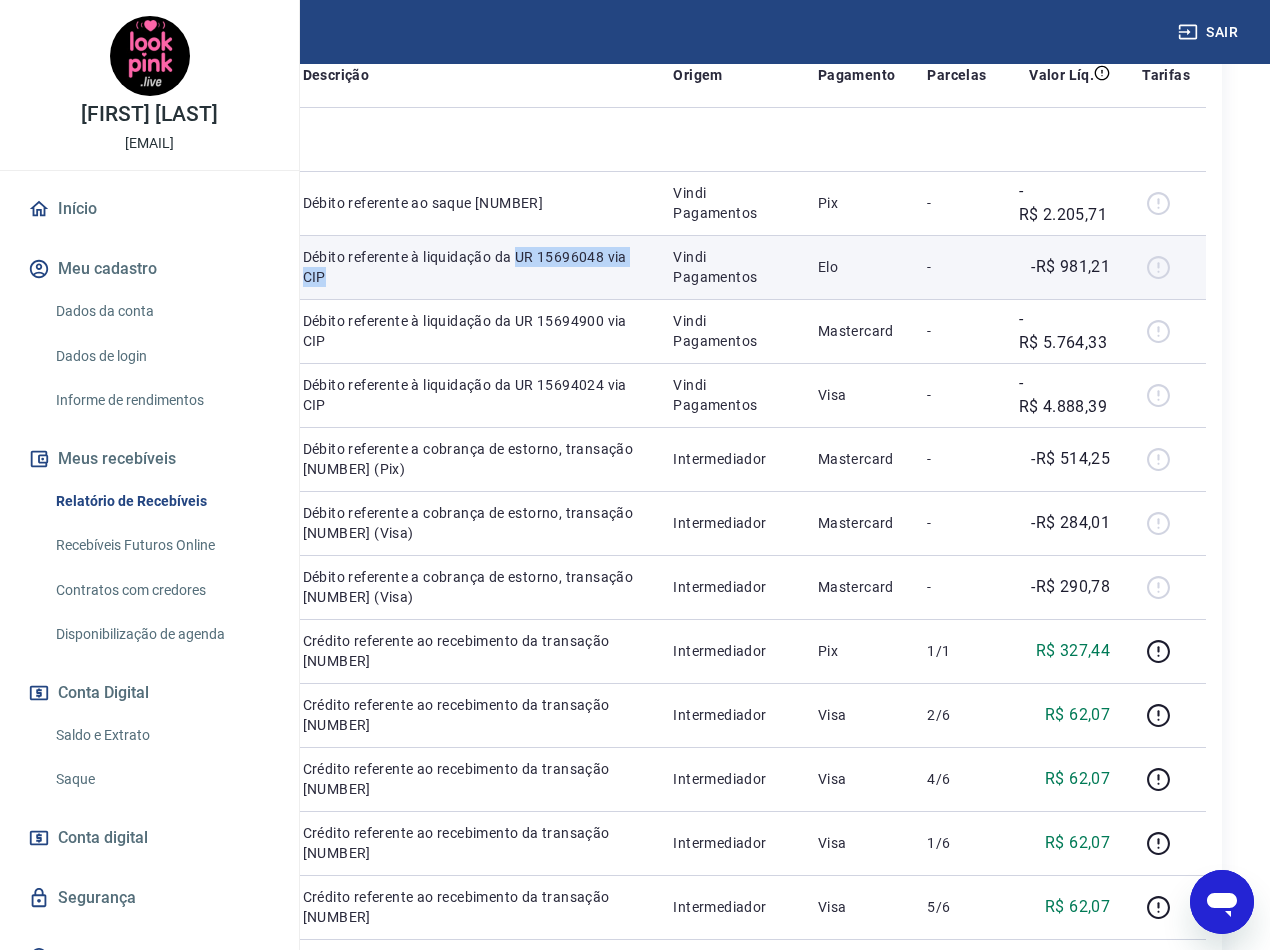 drag, startPoint x: 633, startPoint y: 361, endPoint x: 574, endPoint y: 344, distance: 61.400326 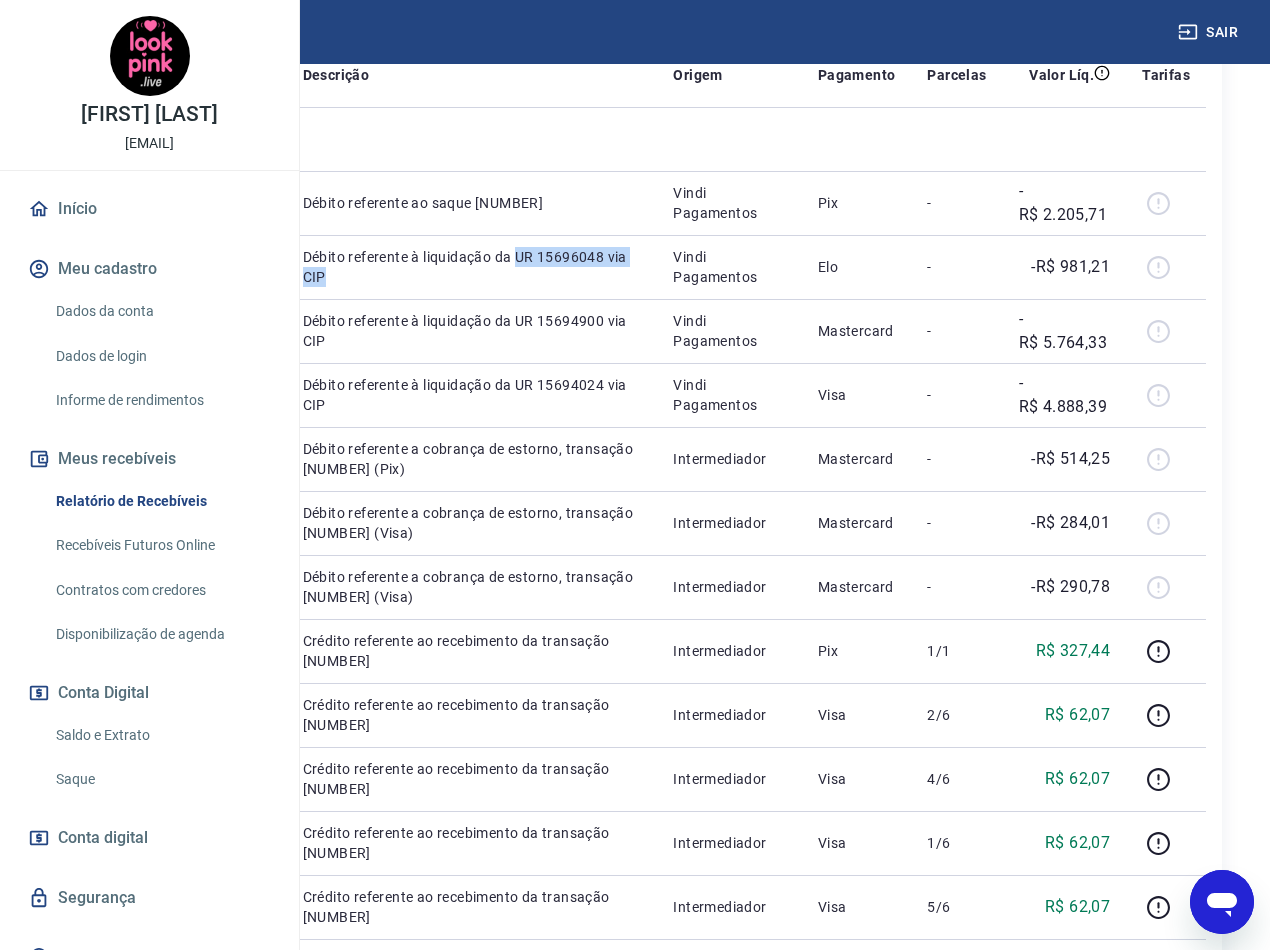 copy on "UR 15696048 via CIP" 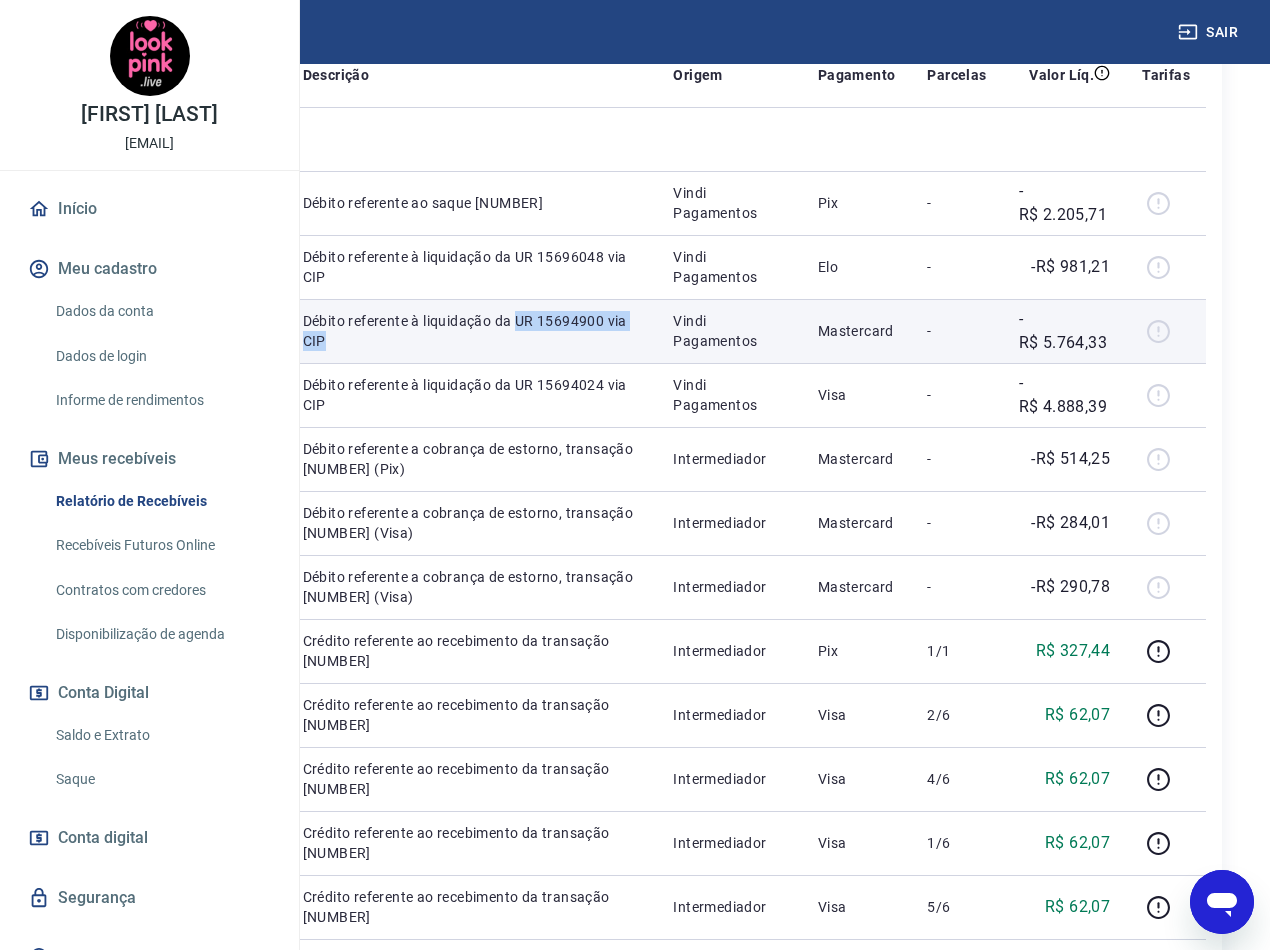 drag, startPoint x: 618, startPoint y: 462, endPoint x: 560, endPoint y: 447, distance: 59.908264 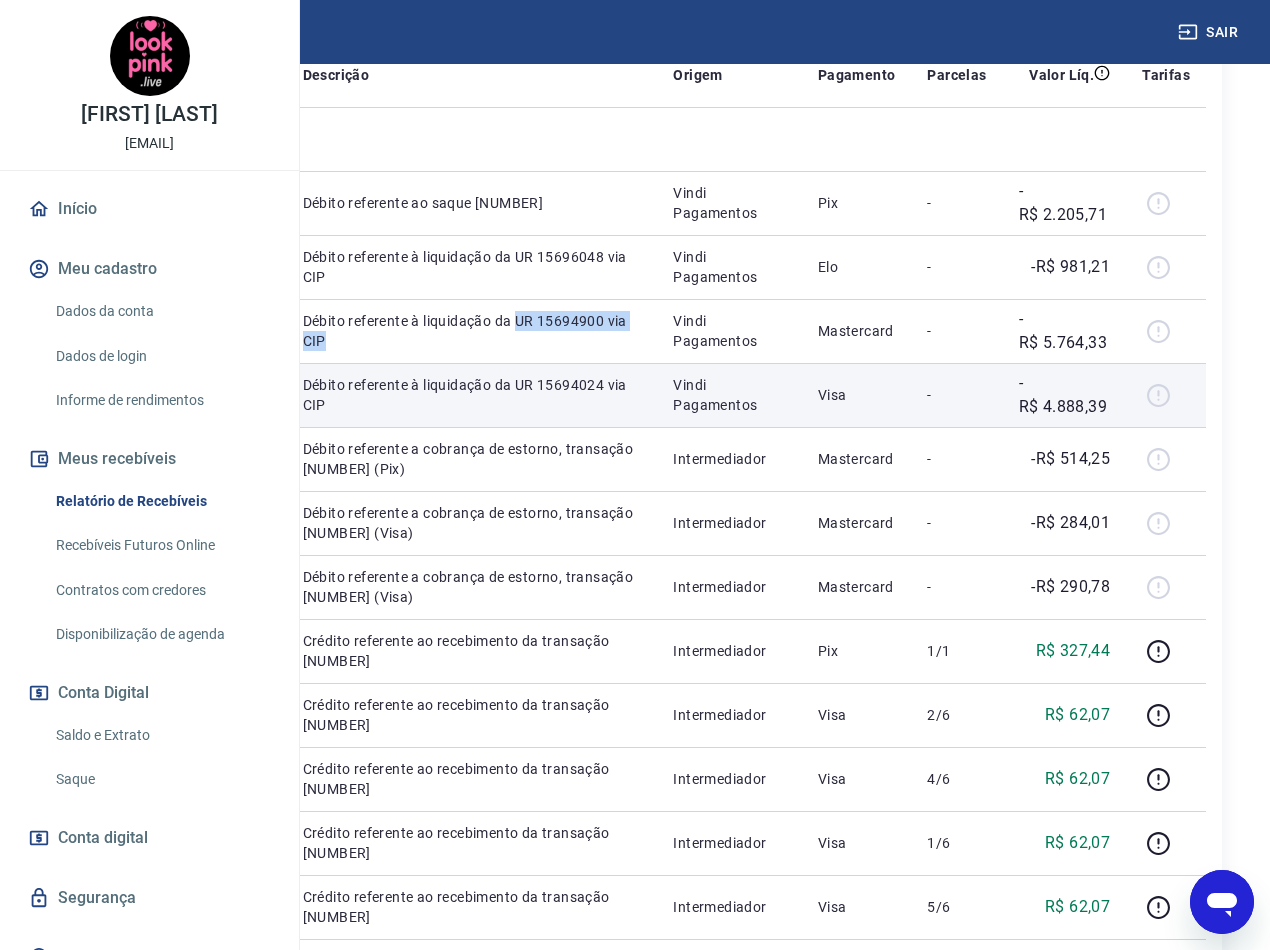 copy on "UR 15694900 via CIP" 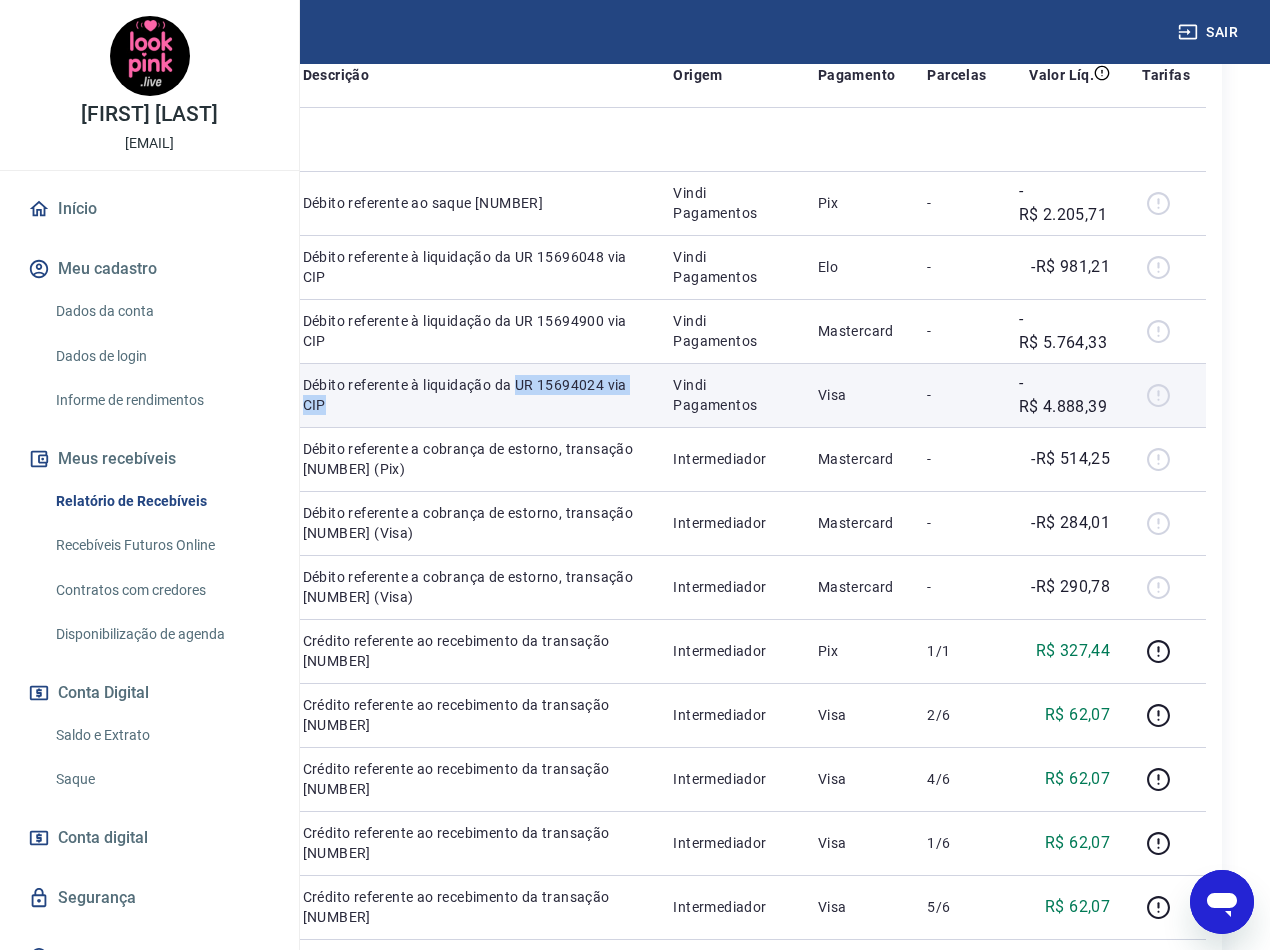 drag, startPoint x: 633, startPoint y: 556, endPoint x: 570, endPoint y: 547, distance: 63.63961 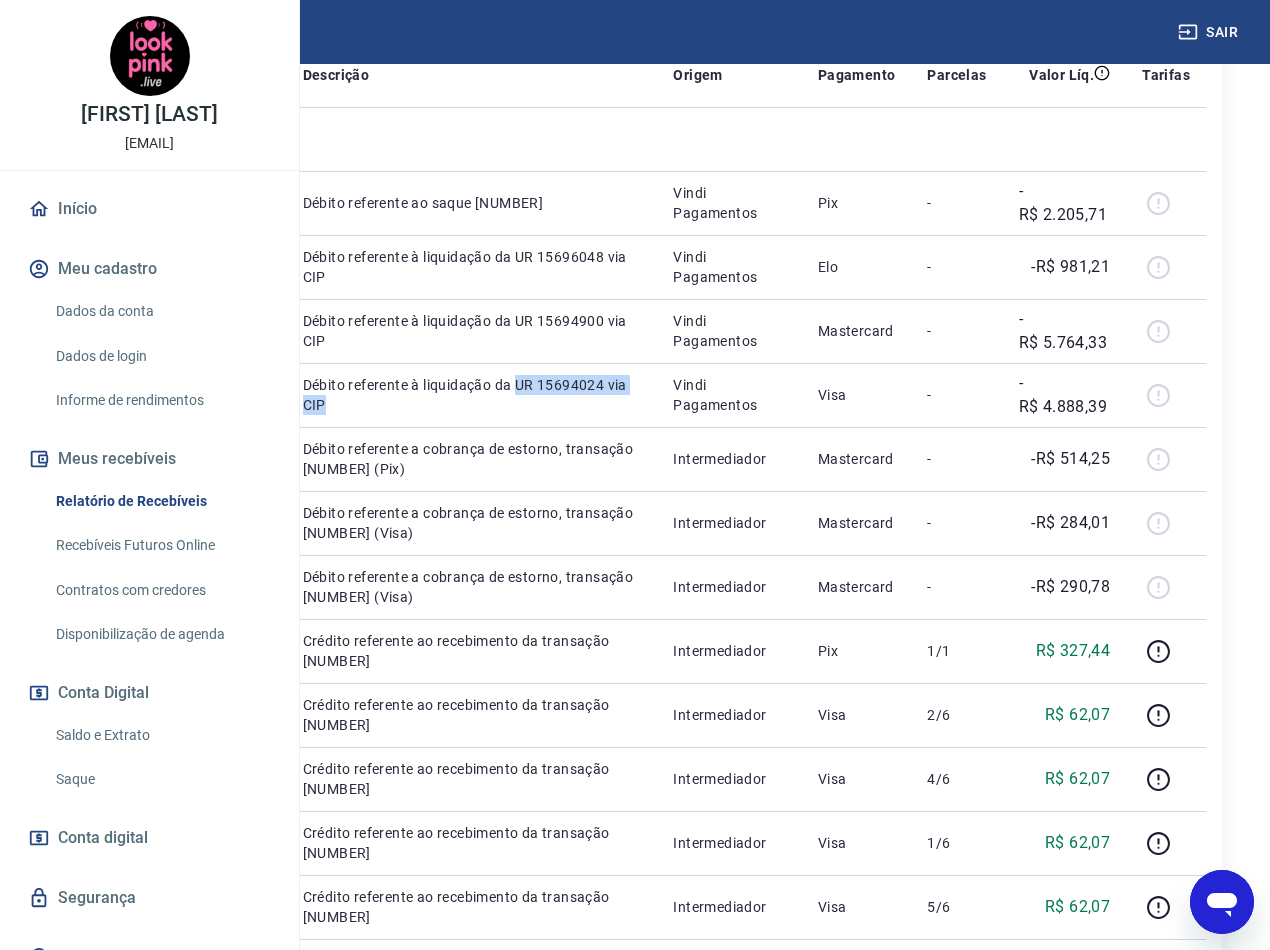 copy on "UR 15694024 via CIP" 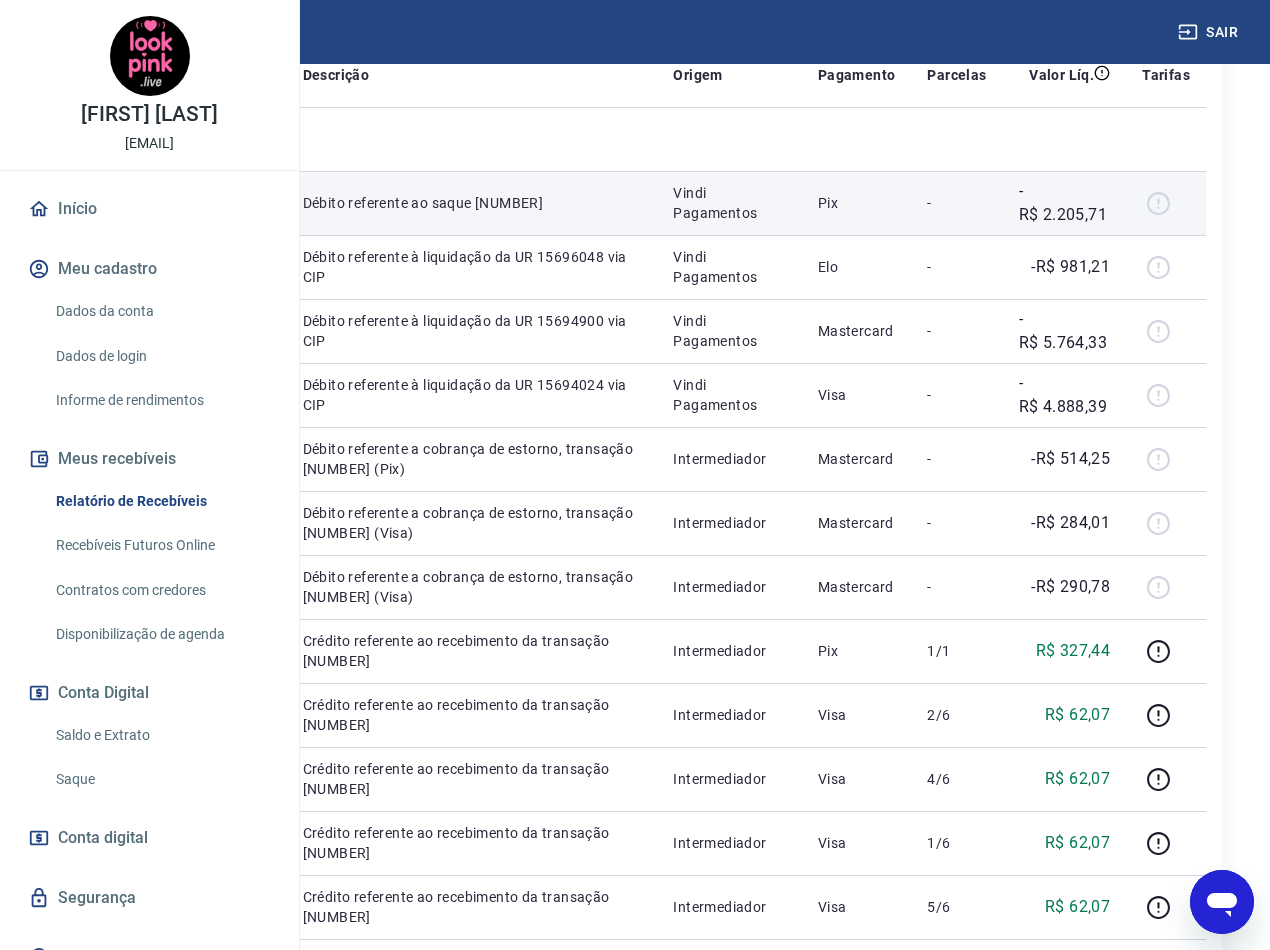 click on "Débito referente ao saque [NUMBER]" at bounding box center (472, 203) 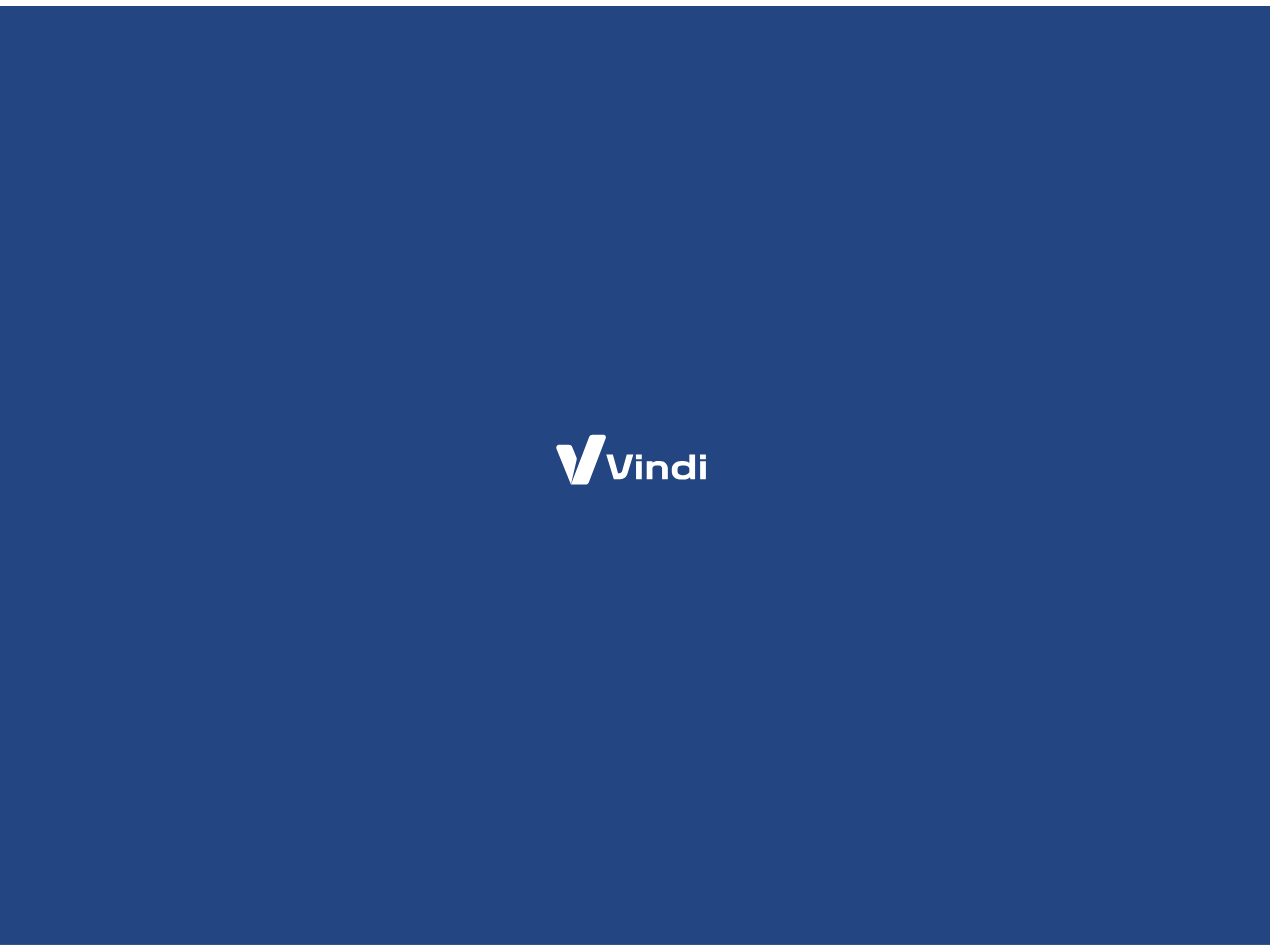 scroll, scrollTop: 0, scrollLeft: 0, axis: both 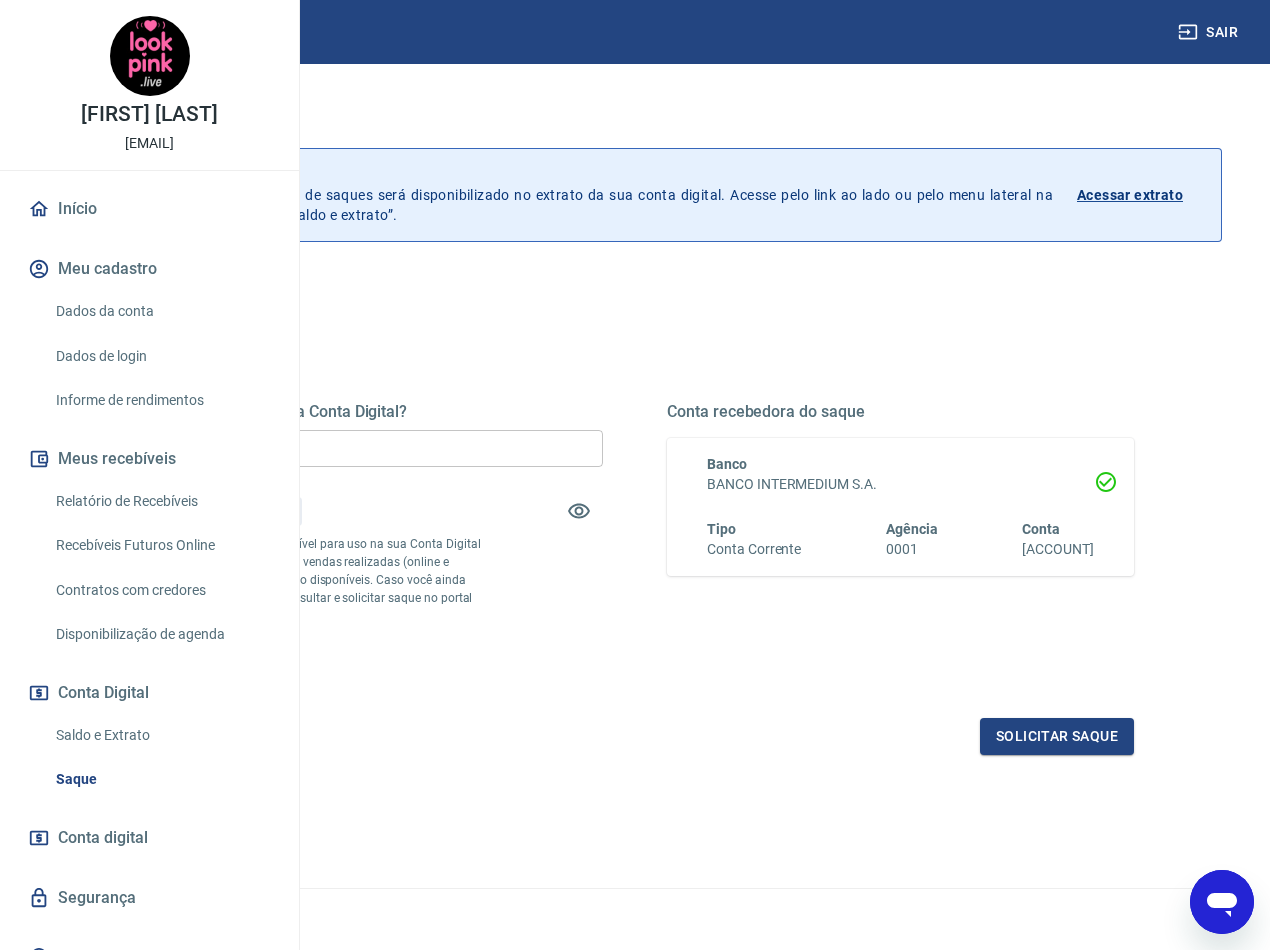 click on "Quanto deseja sacar da Conta Digital? R$ 0,00 ​ Saldo total*: R$ 0,00 *Corresponde ao saldo disponível para uso na sua Conta Digital Vindi. Incluindo os valores das vendas realizadas (online e físicas), exceto PIX, que já estão disponíveis. Caso você ainda possua saldo virtual, pode consultar e solicitar saque no portal do intermediador. Saldo restante: R$ 0,00 Conta recebedora do saque Banco BANCO INTERMEDIUM S.A. Tipo Conta Corrente Agência 0001 Conta 7935957-4" at bounding box center [635, 536] 